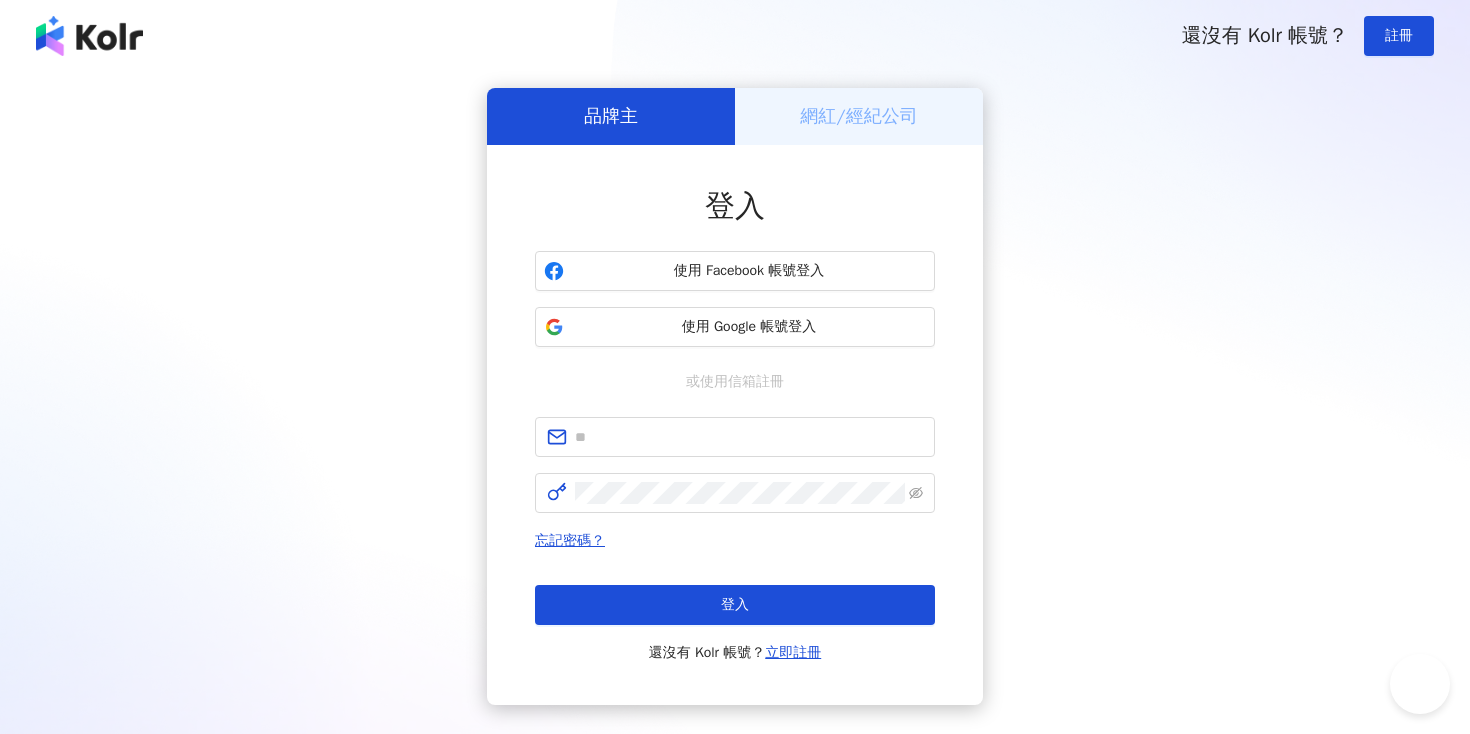 scroll, scrollTop: 0, scrollLeft: 0, axis: both 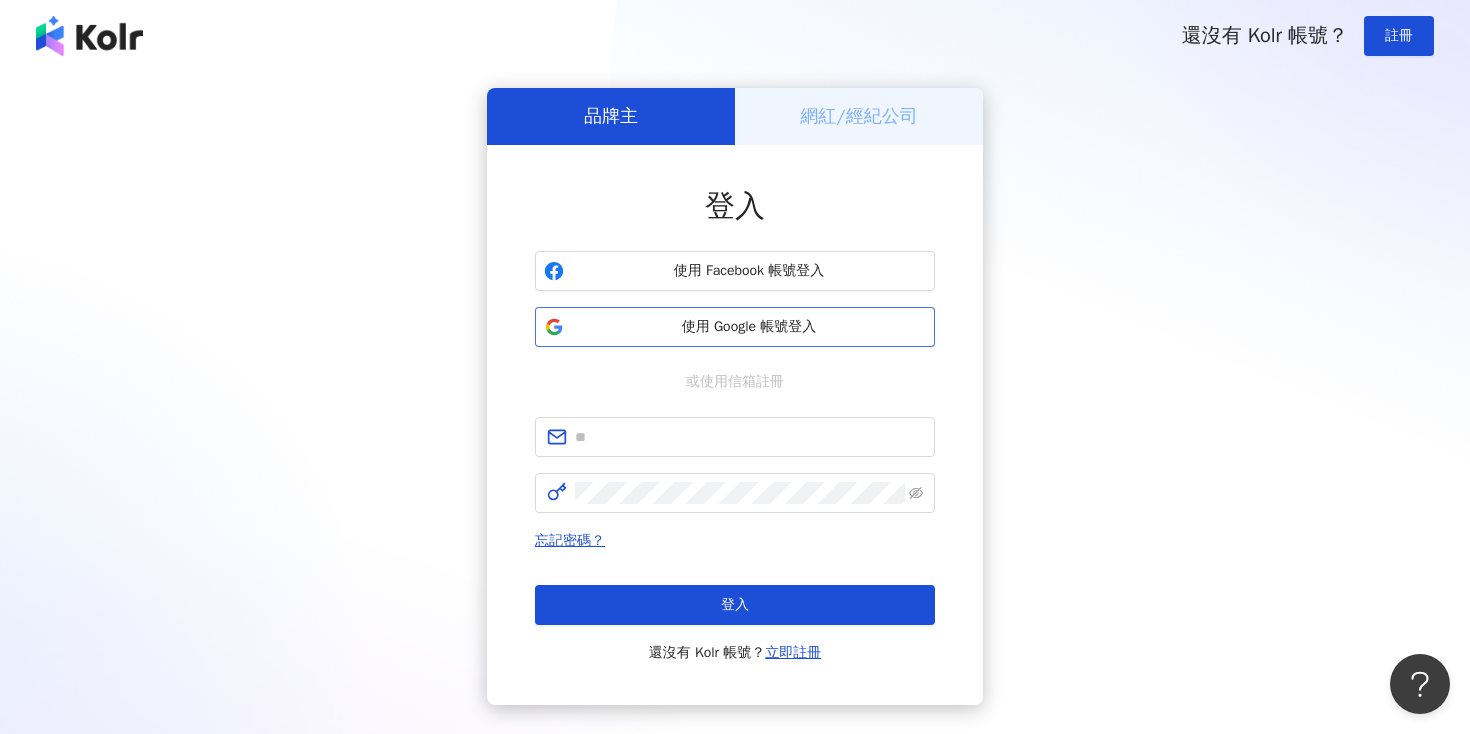 click on "使用 Google 帳號登入" at bounding box center [735, 327] 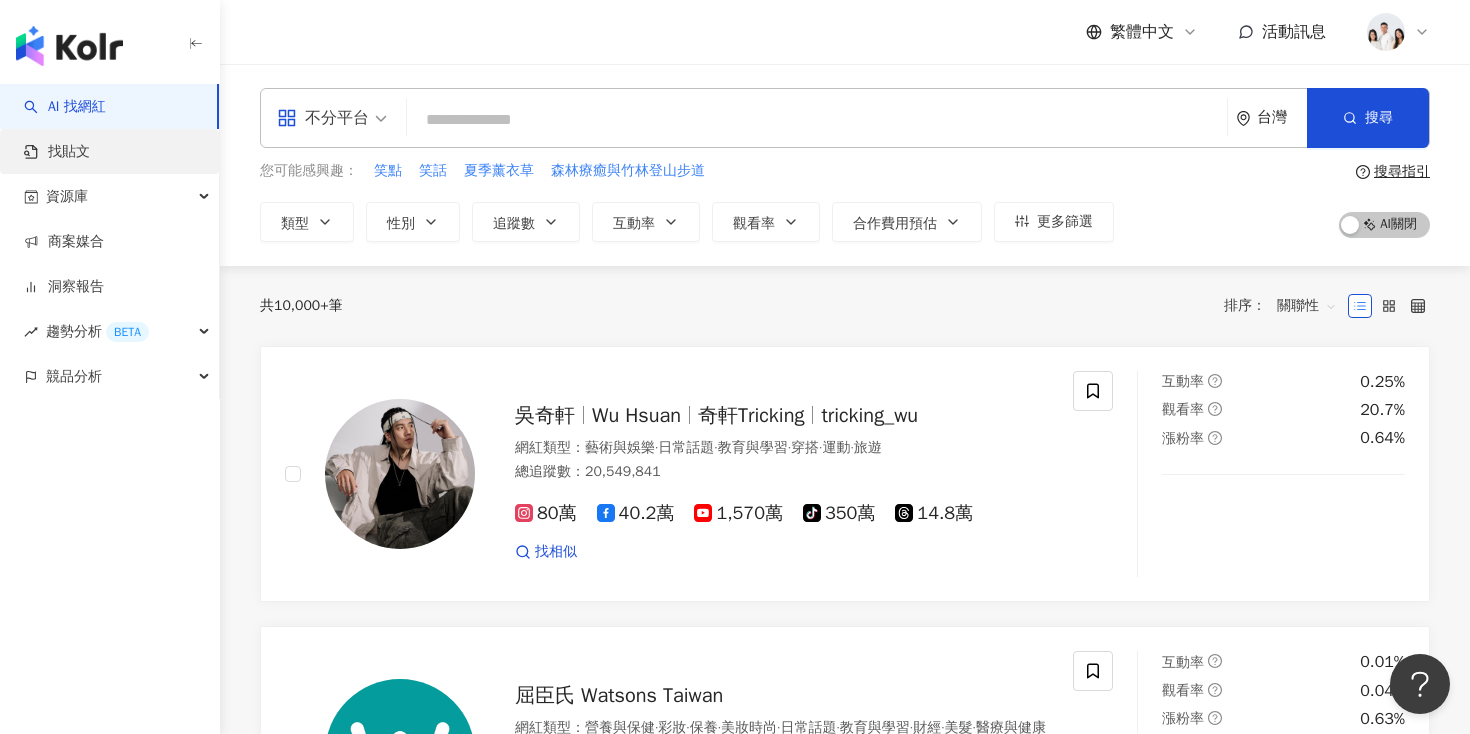 click on "找貼文" at bounding box center (57, 152) 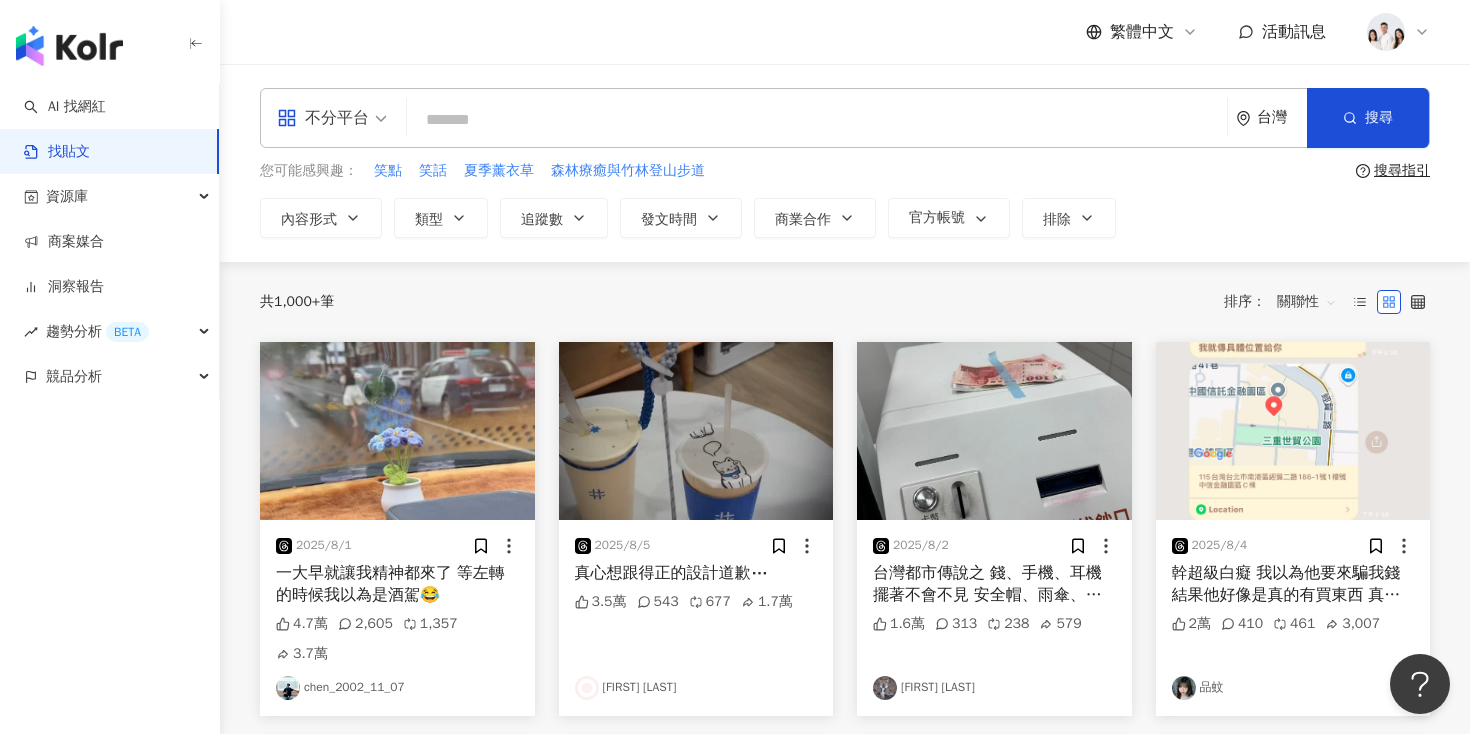 click at bounding box center (817, 119) 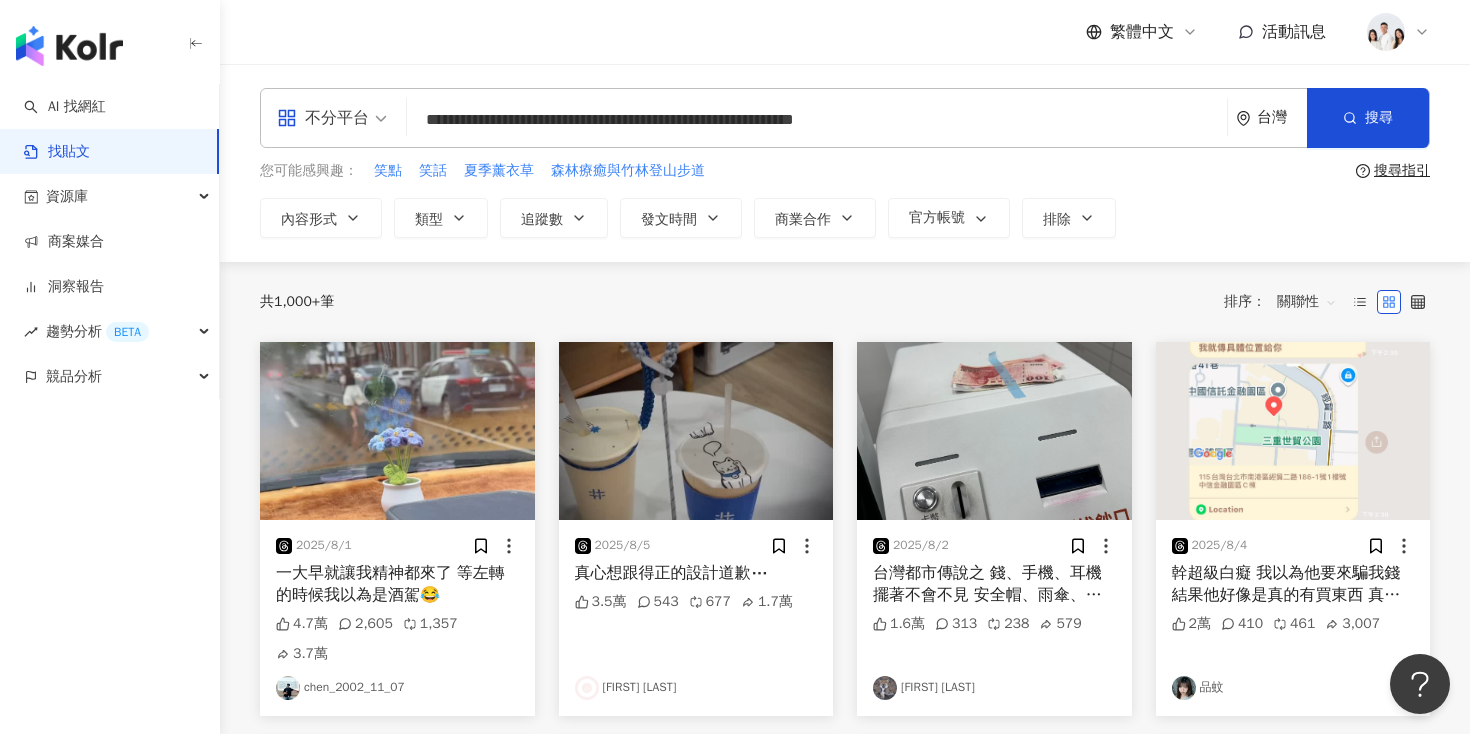 type 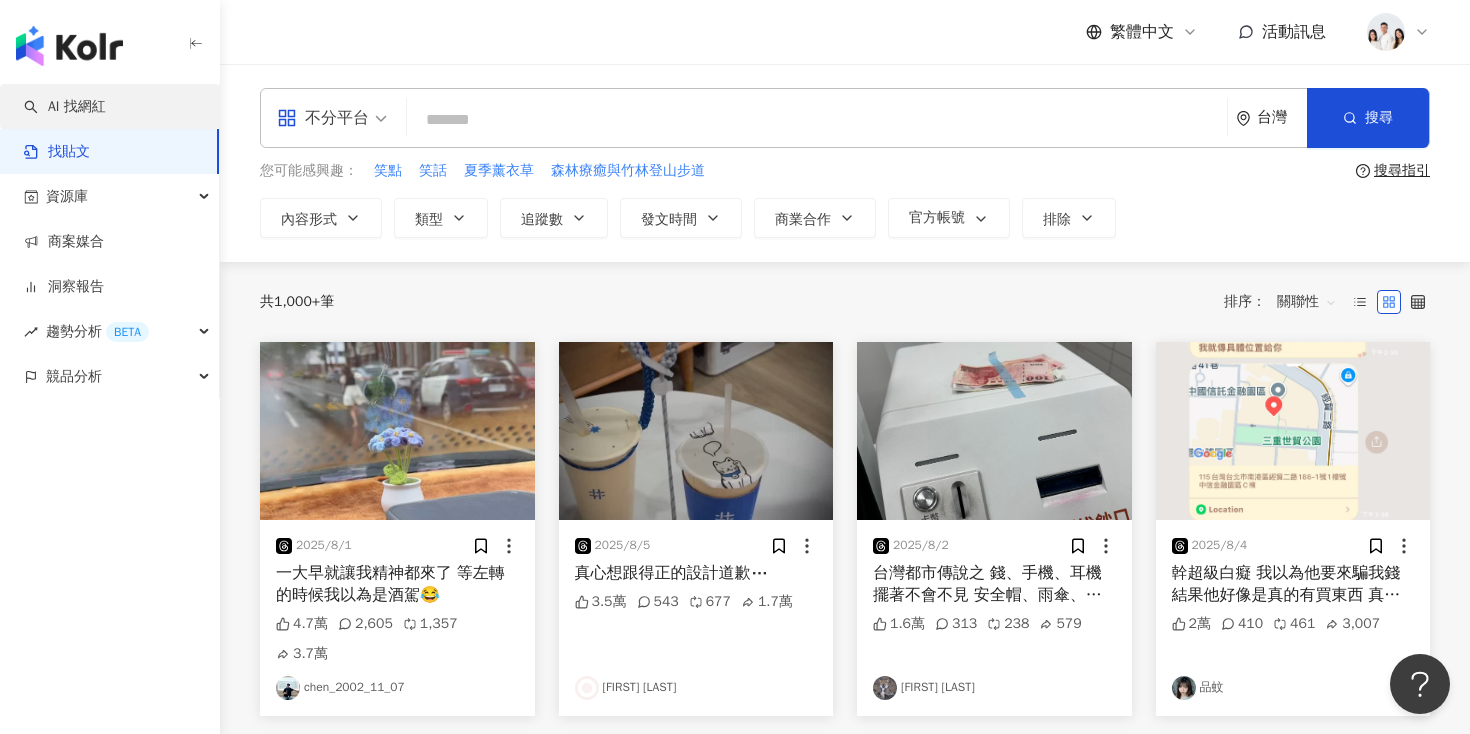 click on "AI 找網紅" at bounding box center [65, 107] 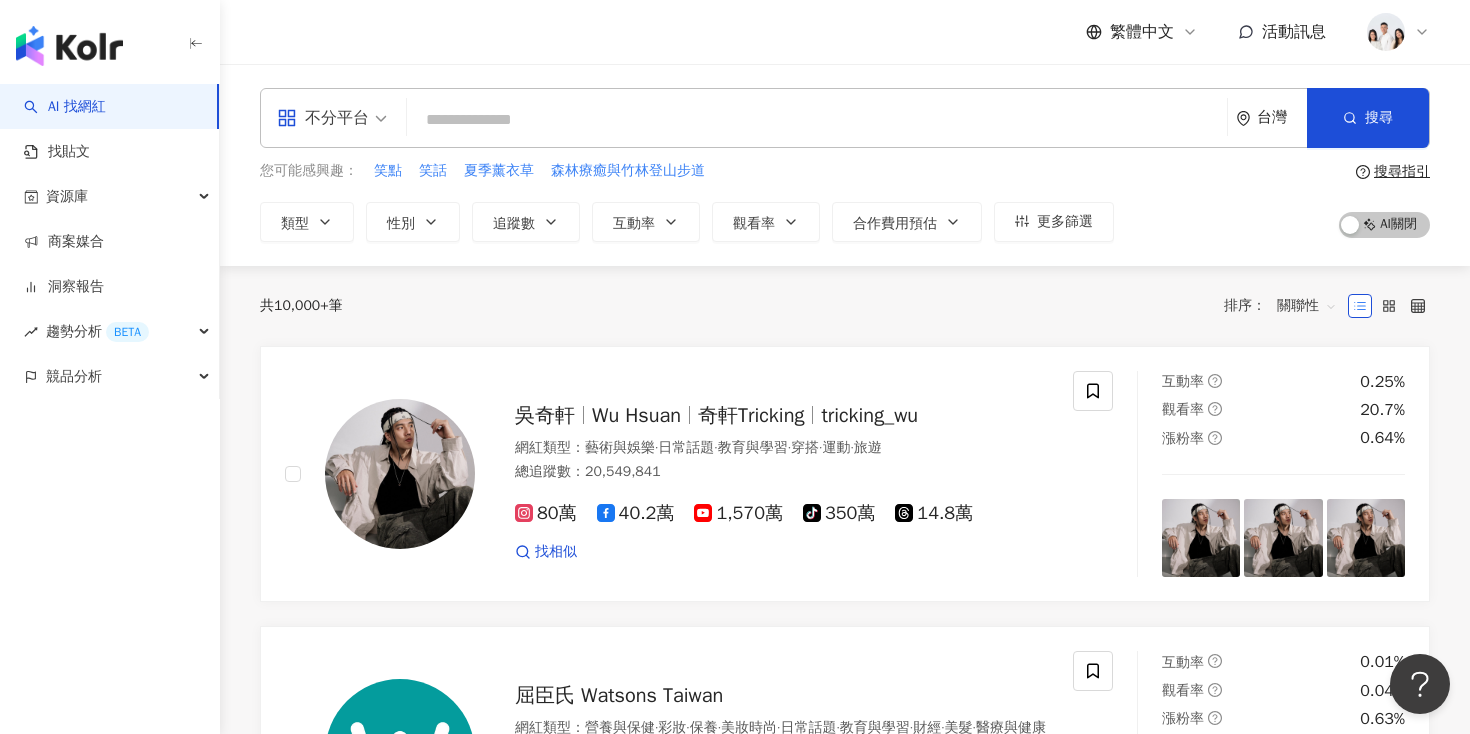 paste on "**********" 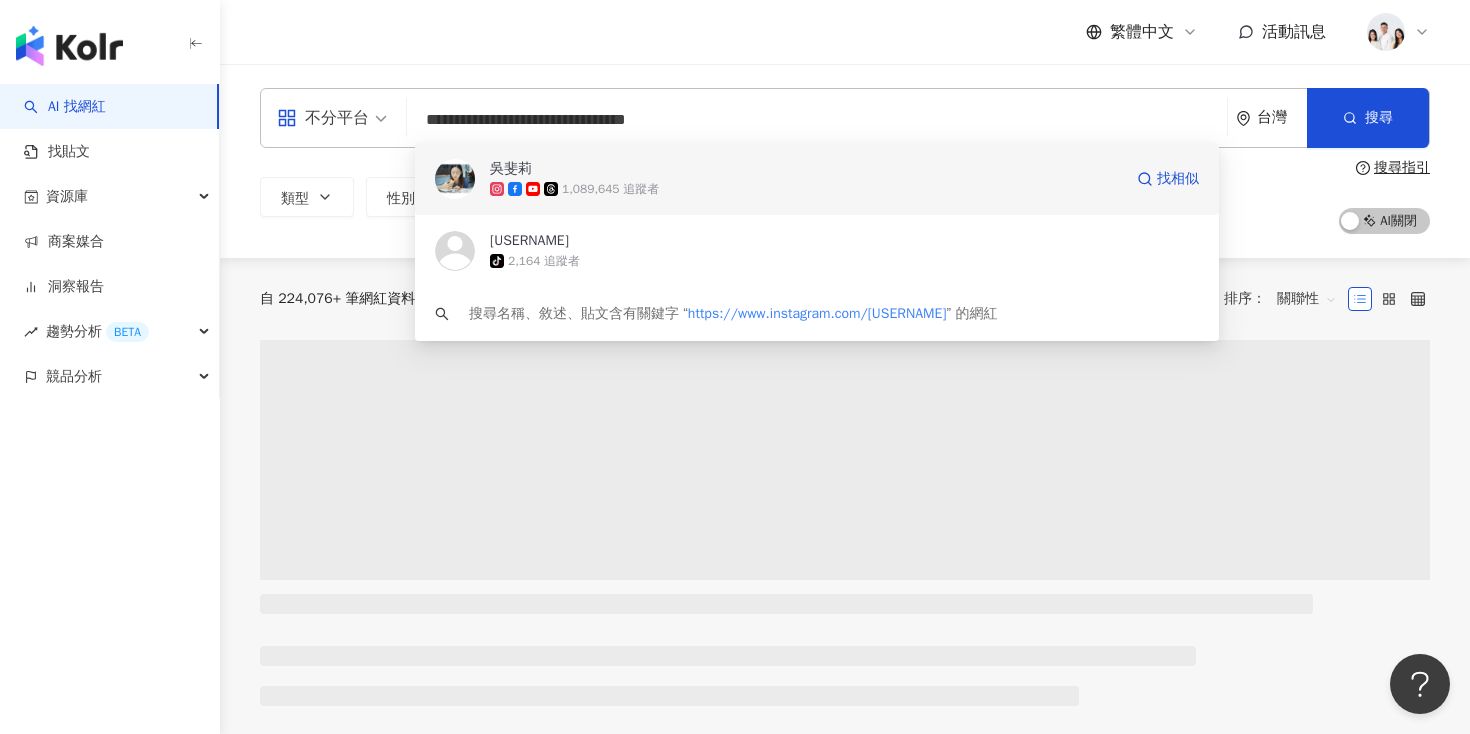 click on "1,089,645   追蹤者" at bounding box center (610, 189) 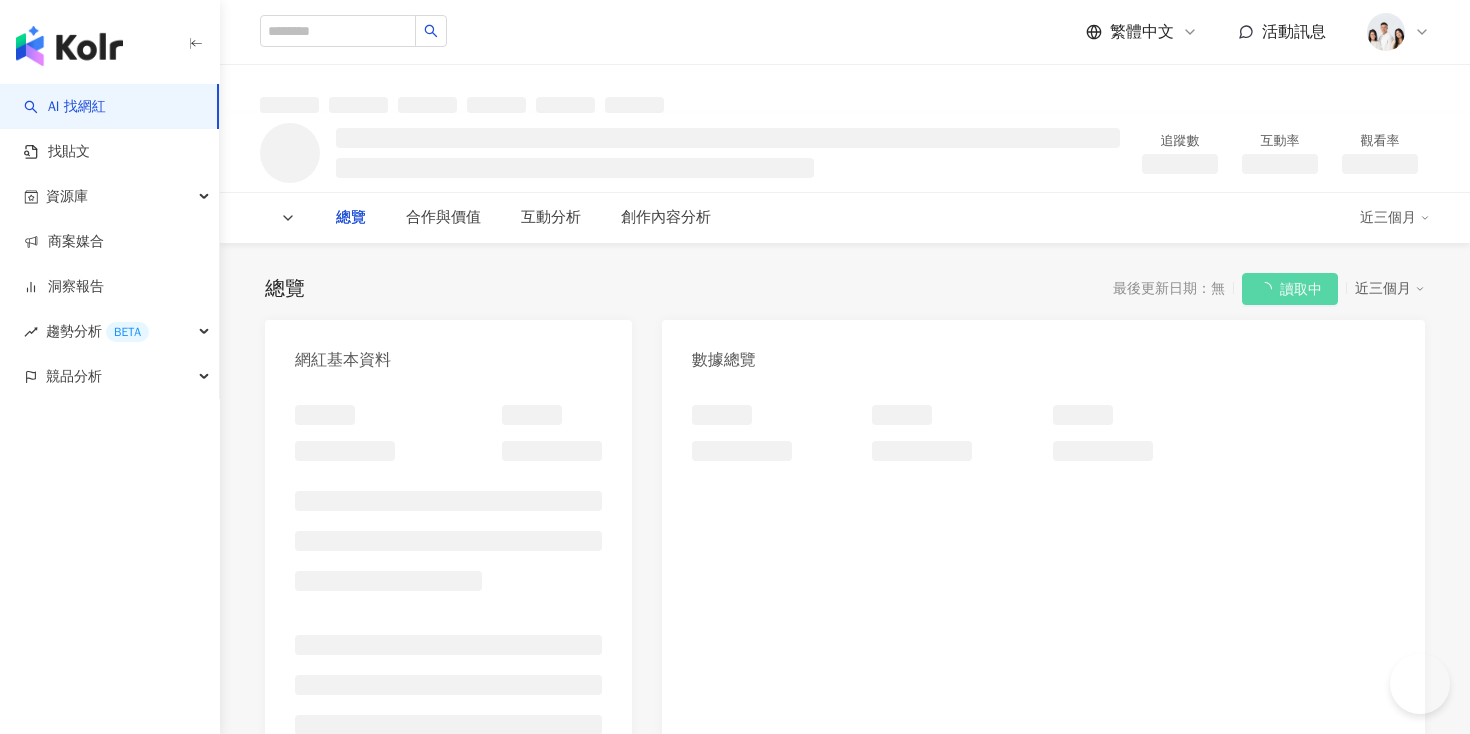 scroll, scrollTop: 0, scrollLeft: 0, axis: both 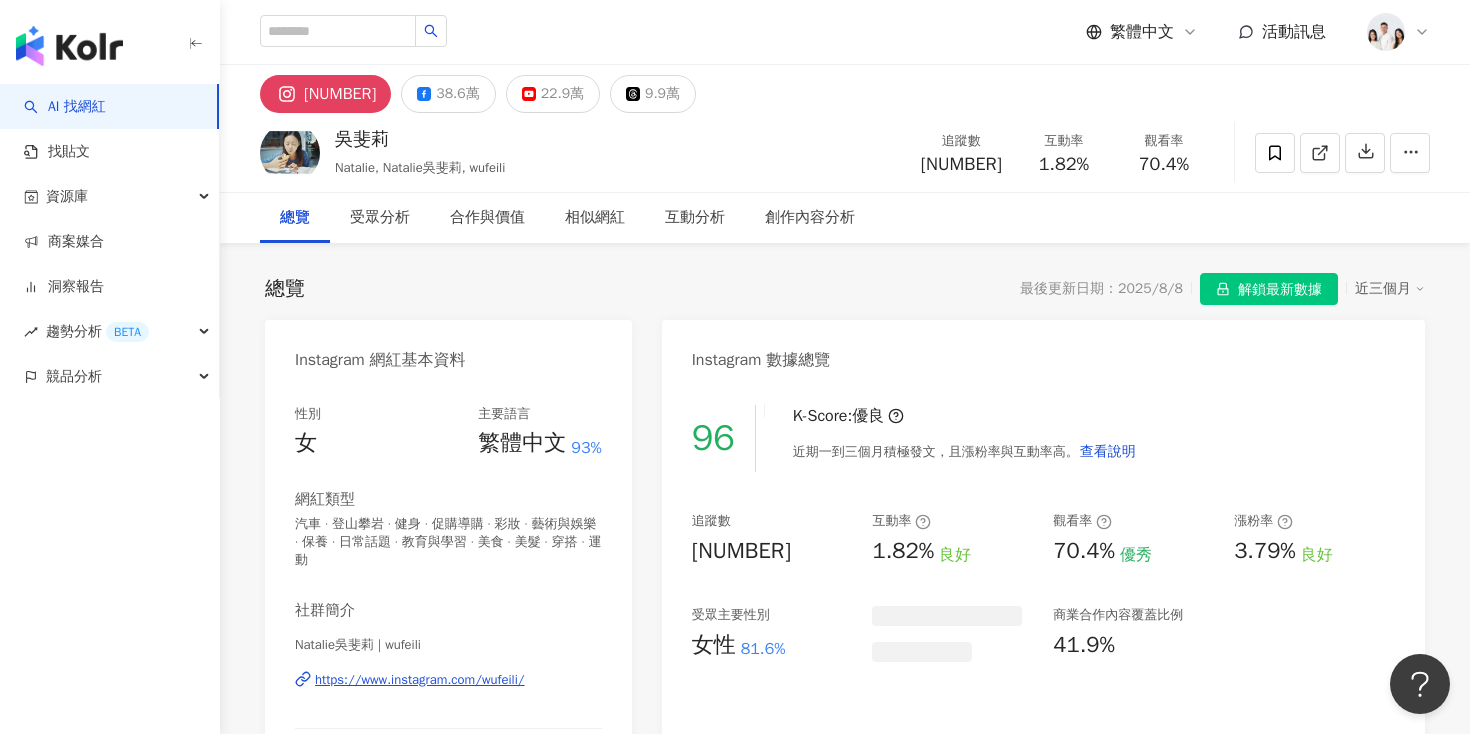 click on "解鎖最新數據" at bounding box center (1269, 289) 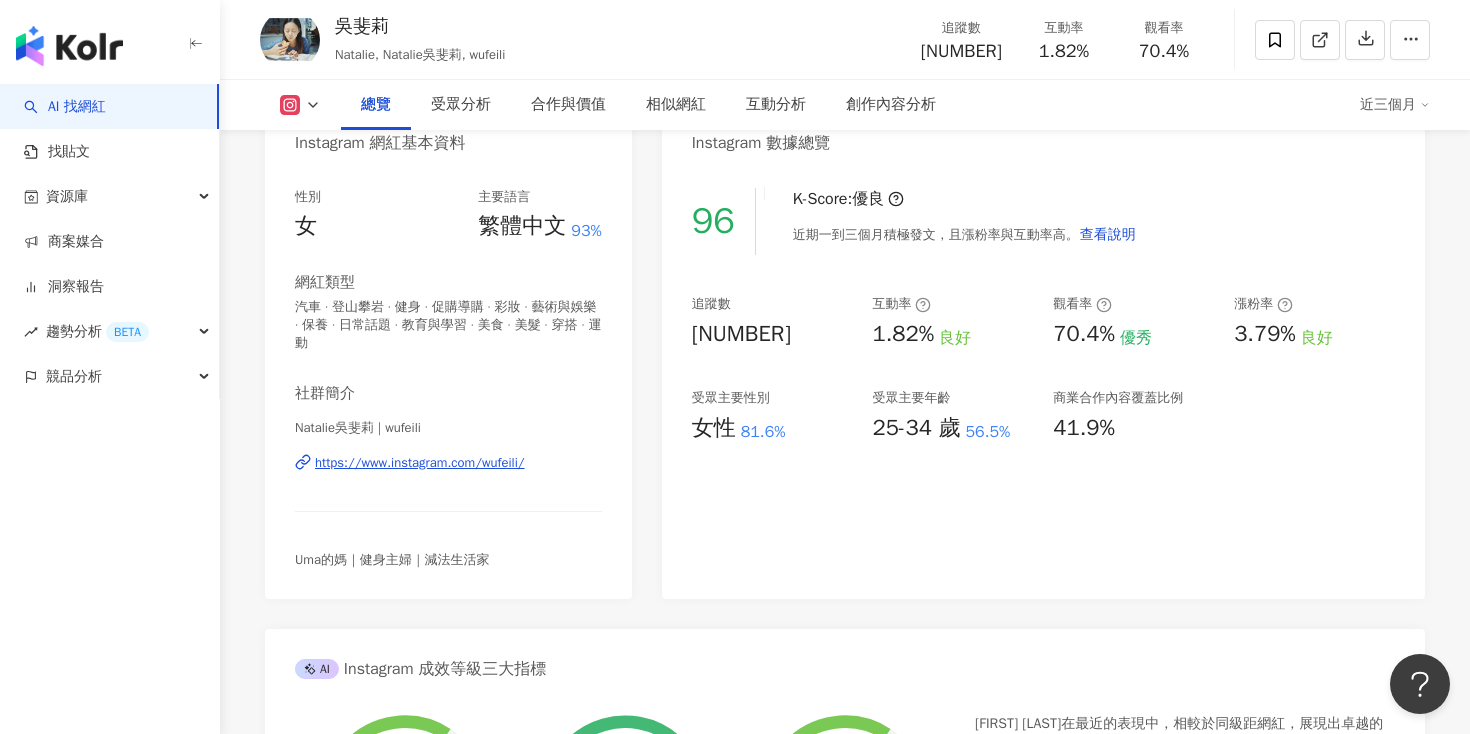 scroll, scrollTop: 461, scrollLeft: 0, axis: vertical 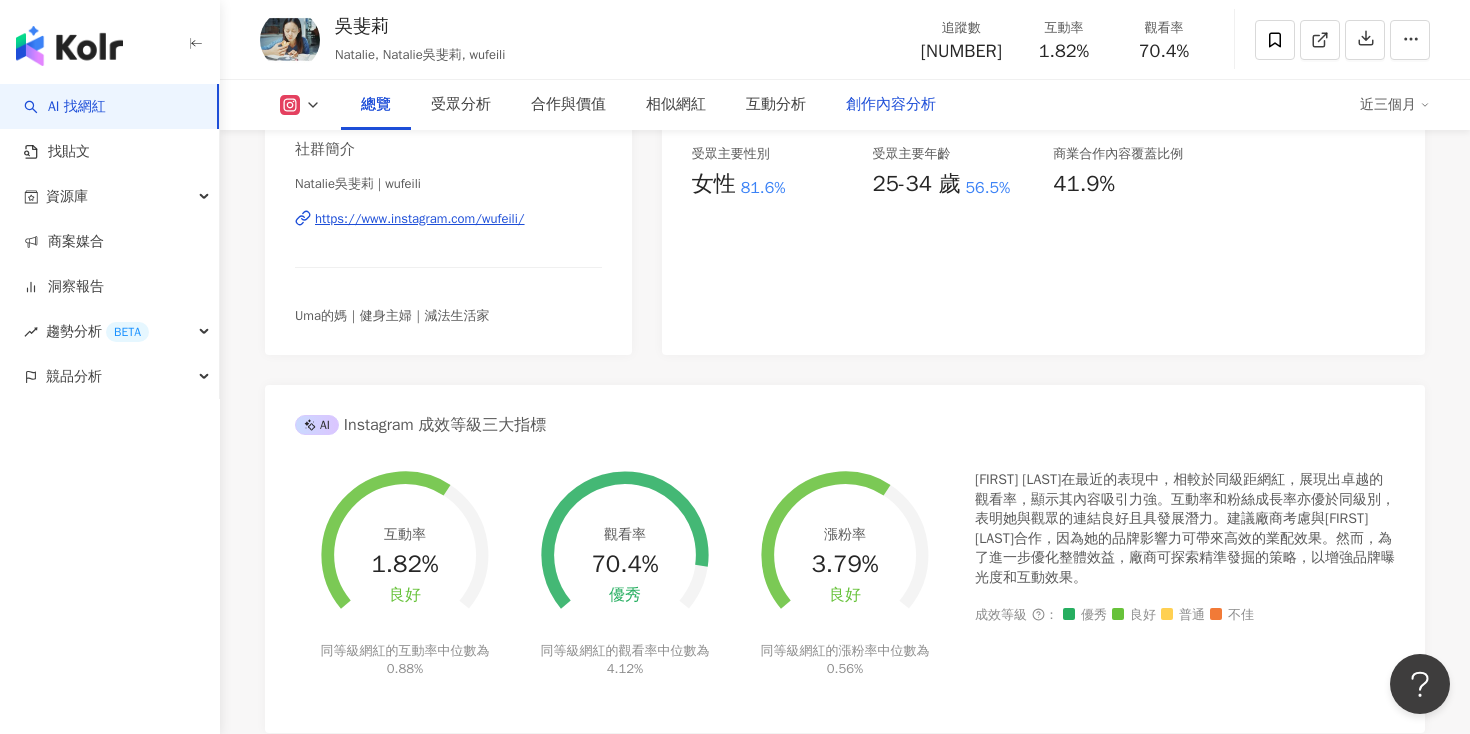 click on "創作內容分析" at bounding box center [891, 105] 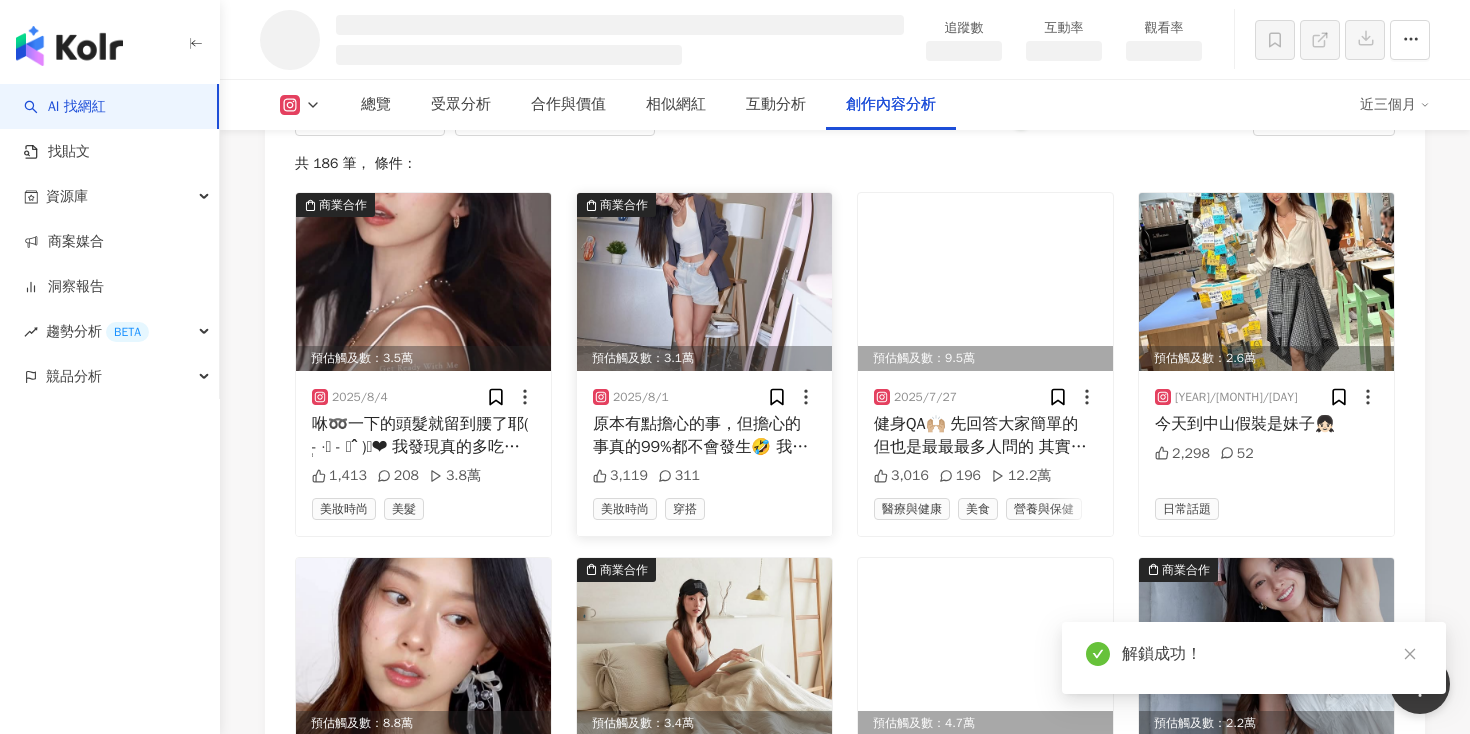 scroll, scrollTop: 5531, scrollLeft: 0, axis: vertical 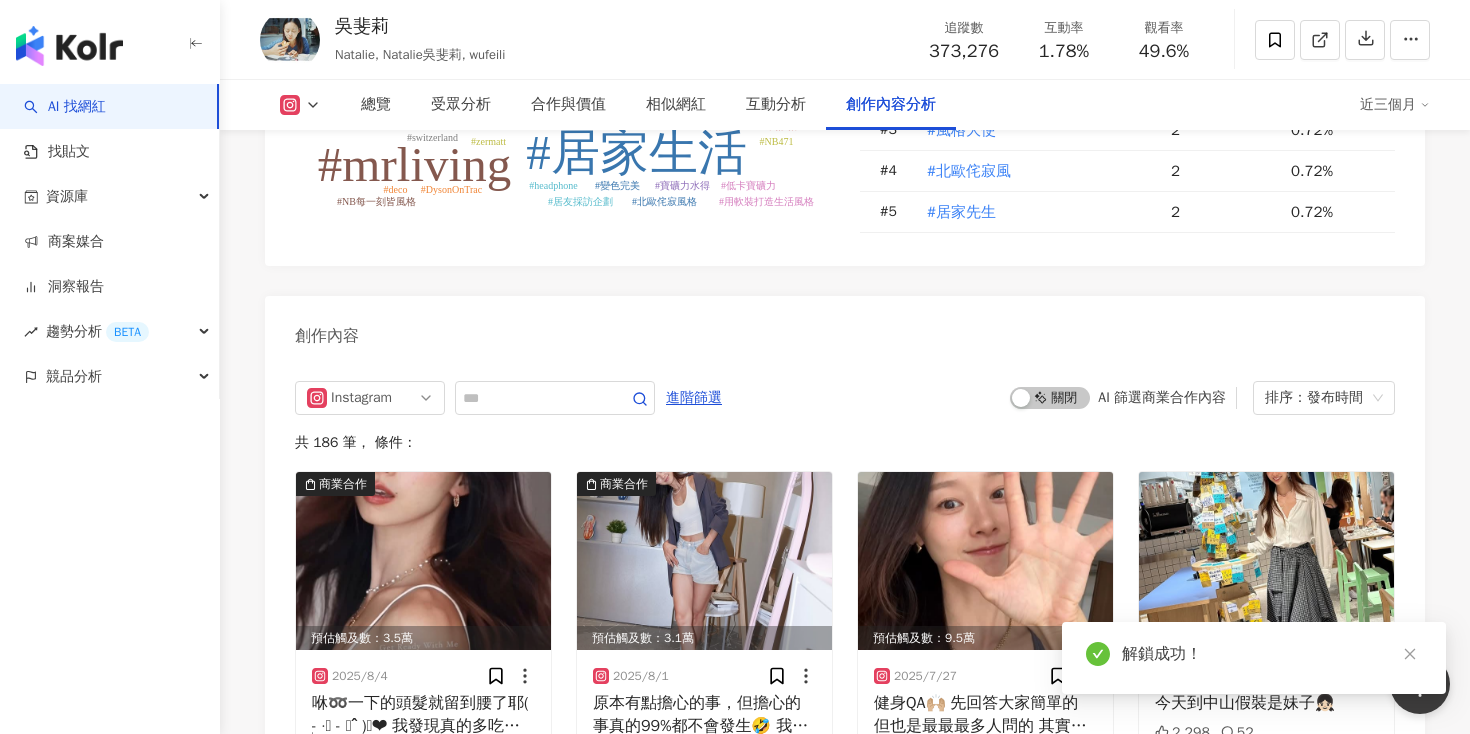 click on "創作內容" at bounding box center [845, 328] 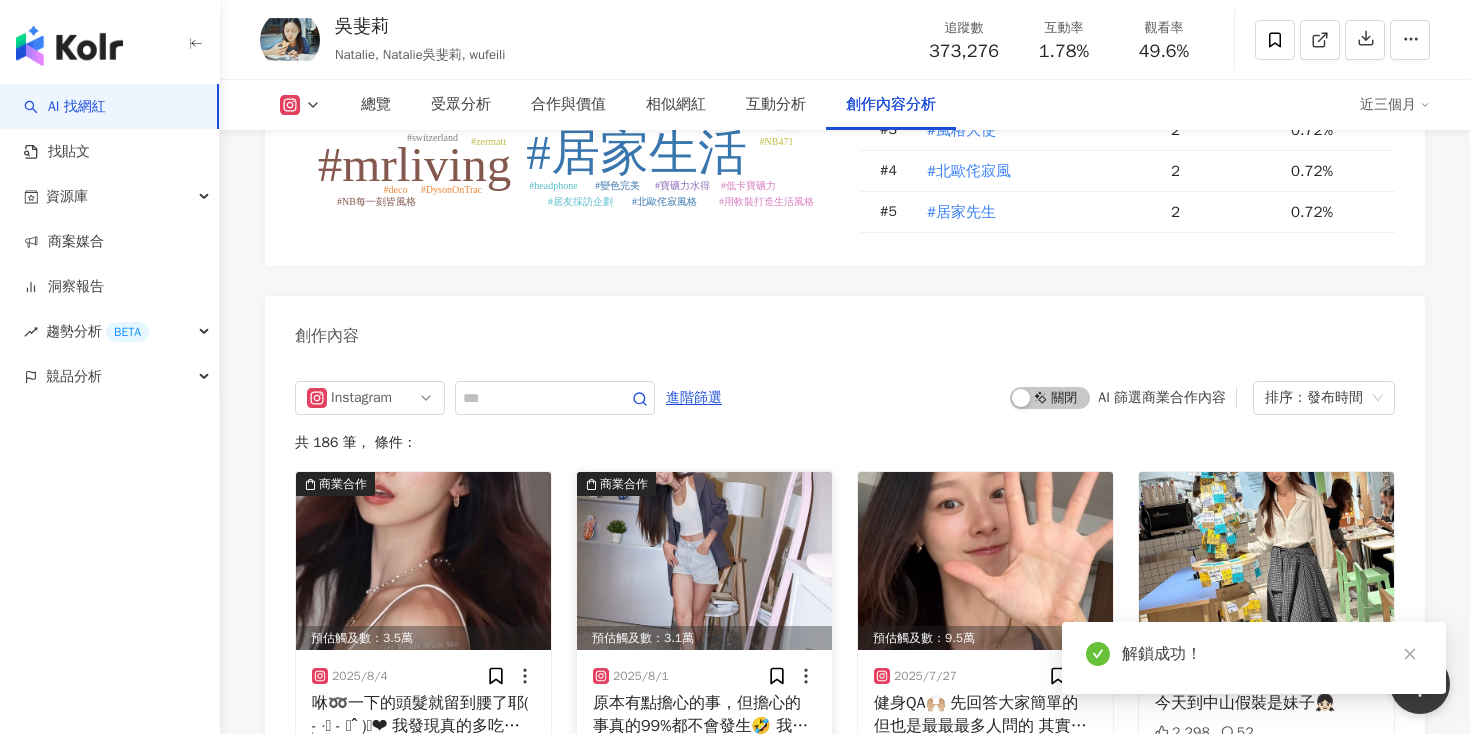 click at bounding box center (704, 561) 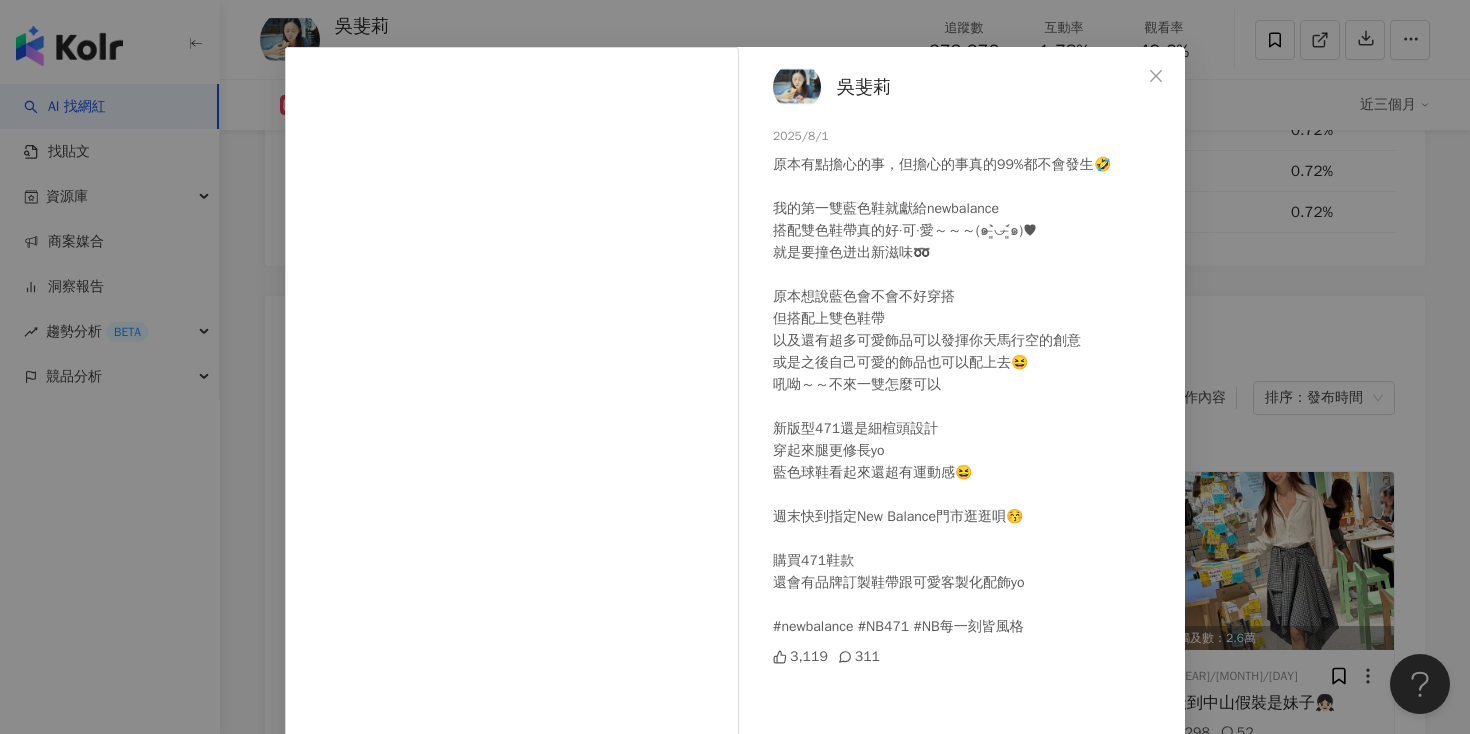 scroll, scrollTop: 163, scrollLeft: 0, axis: vertical 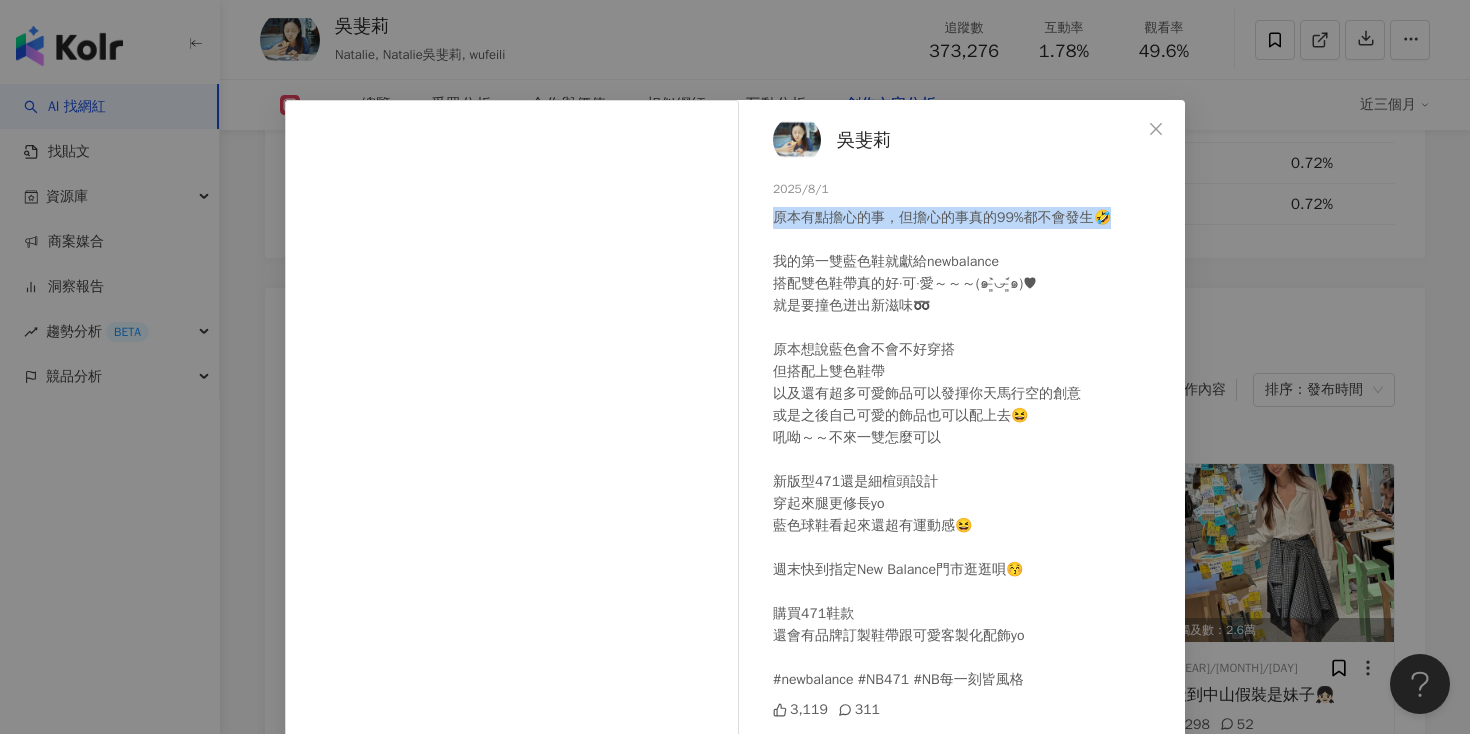 drag, startPoint x: 771, startPoint y: 219, endPoint x: 1104, endPoint y: 221, distance: 333.006 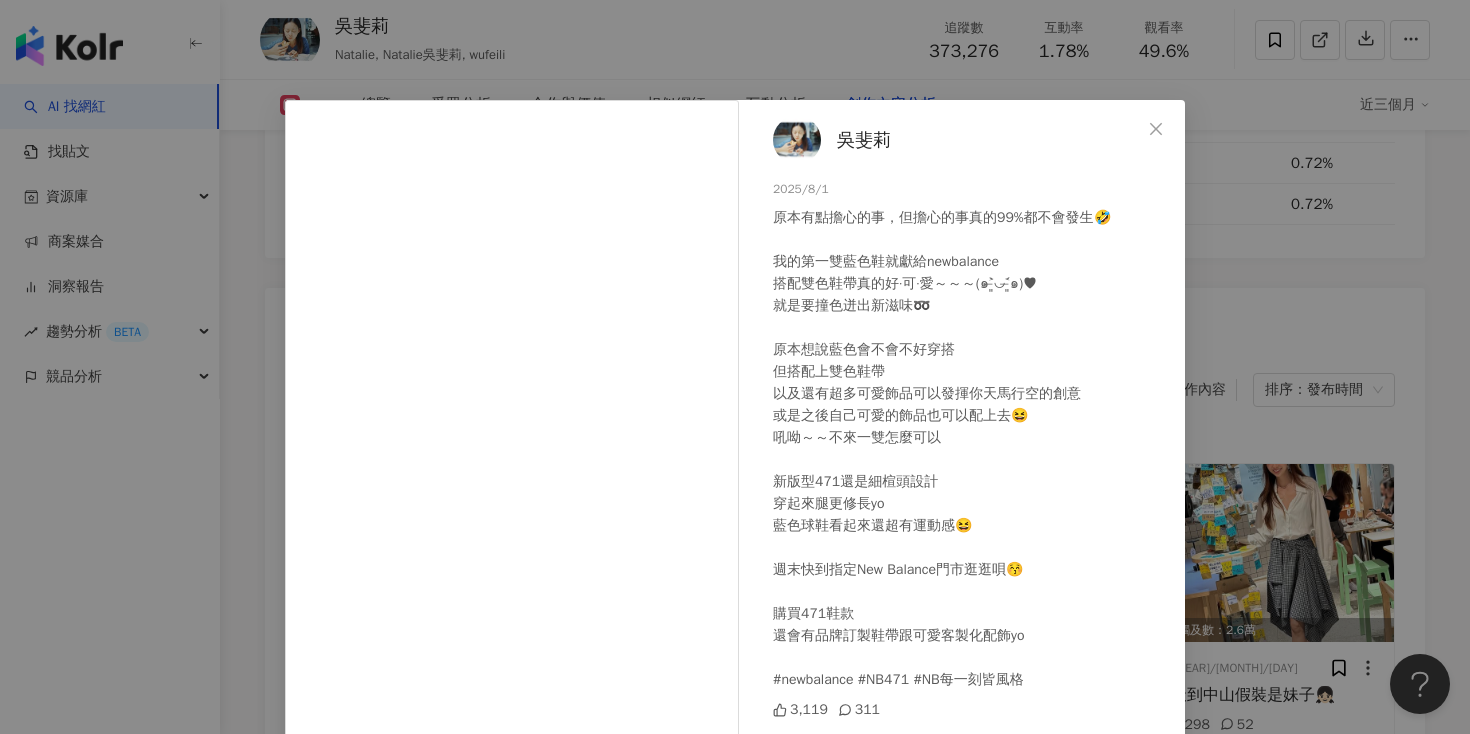 click on "[FIRST] [LAST] [YEAR]/[MONTH]/[DAY] 原本有點擔心的事，但擔心的事真的99%都不會發生🤣
我的第一雙藍色鞋就獻給newbalance
搭配雙色鞋帶真的好·可·愛～～～(๑˃̶͈̀◡˂̶͈́๑)♥
就是要撞色迸出新滋味➿
原本想說藍色會不會不好穿搭
但搭配上雙色鞋帶
以及還有超多可愛飾品可以發揮你天馬行空的創意
或是之後自己可愛的飾品也可以配上去😆
吼呦～～不來一雙怎麼可以
新版型471還是細楦頭設計
穿起來腿更修長yo
藍色球鞋看起來還超有運動感😆
週末快到指定New Balance門市逛逛唄😚
購買471鞋款
還會有品牌訂製鞋帶跟可愛客製化配飾yo
#newbalance #NB471 #NB每一刻皆風格 [NUMBER] [NUMBER] 查看原始貼文" at bounding box center [735, 367] 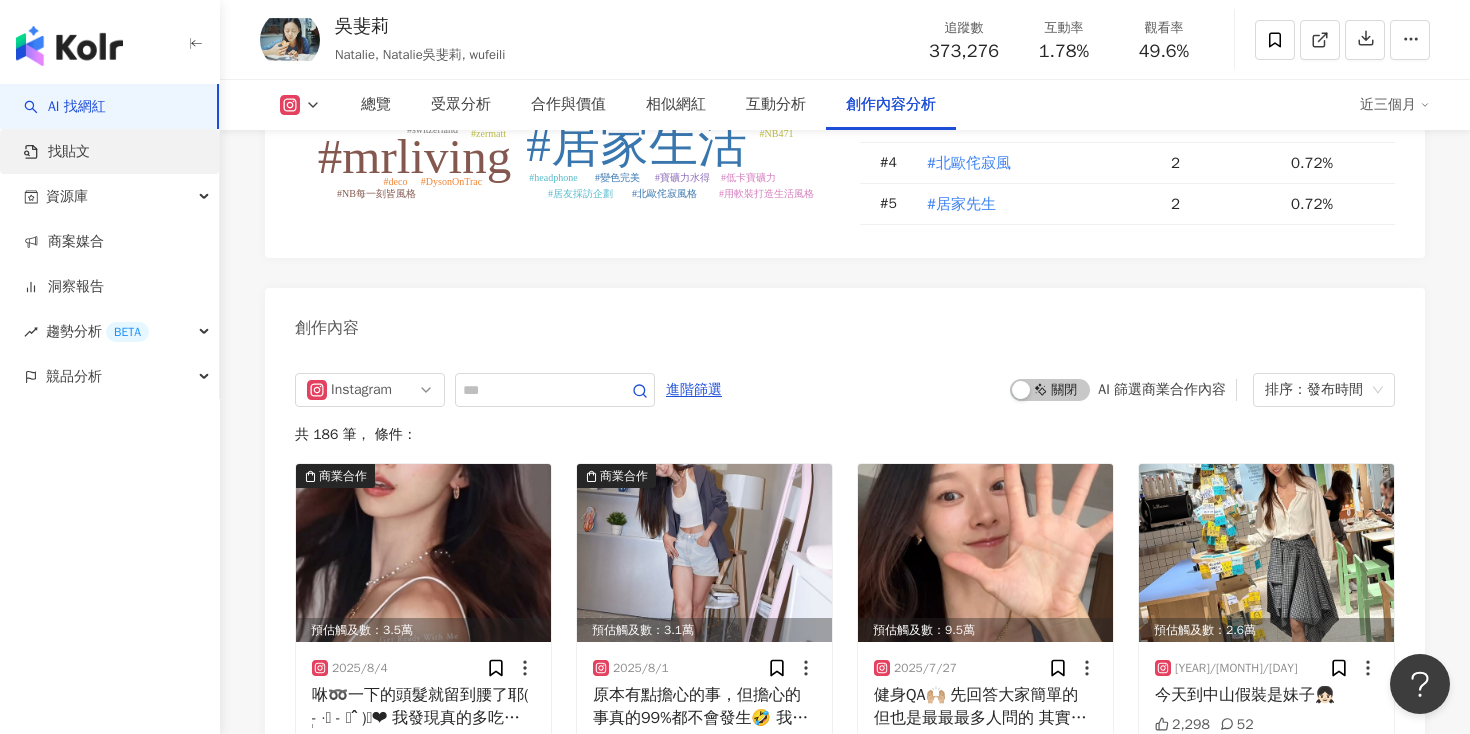 click on "找貼文" at bounding box center [57, 152] 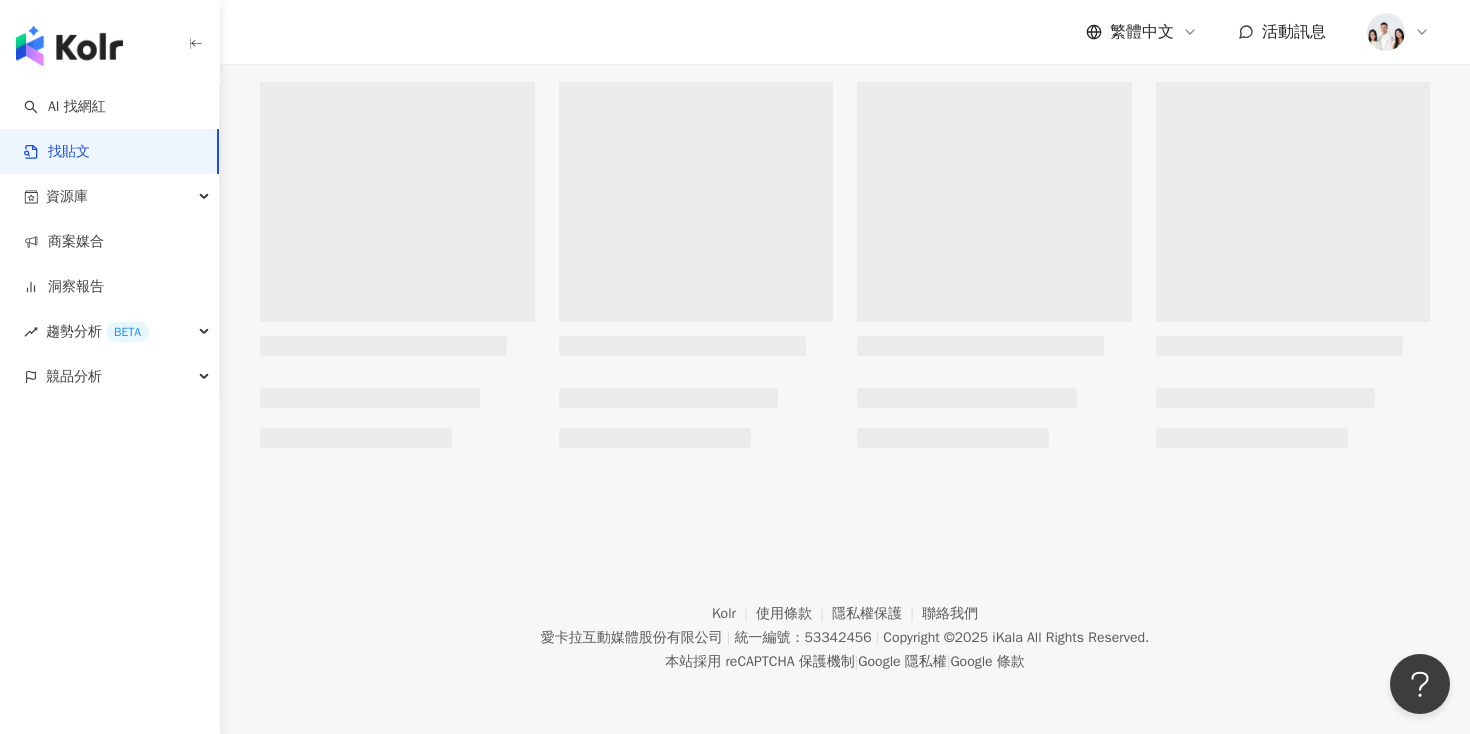 scroll, scrollTop: 0, scrollLeft: 0, axis: both 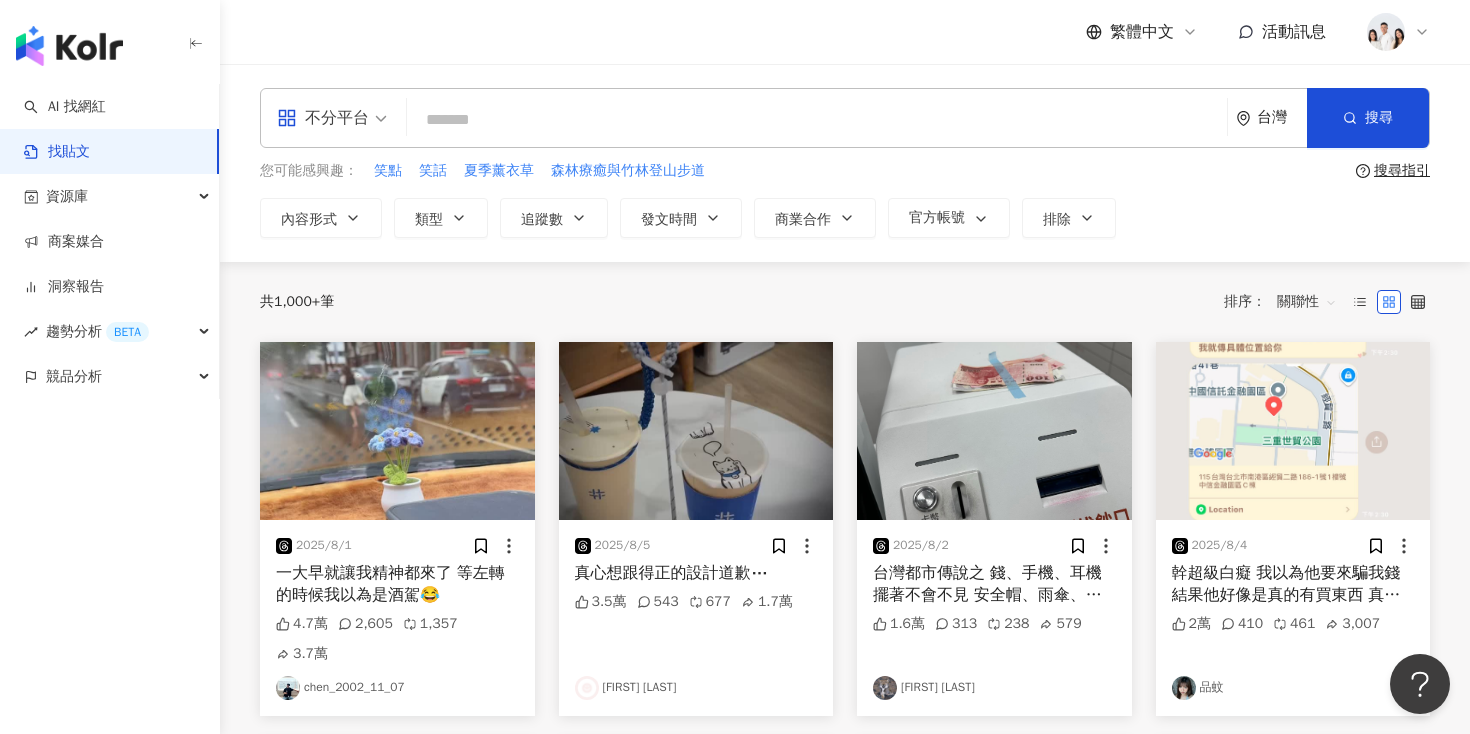 click at bounding box center (817, 119) 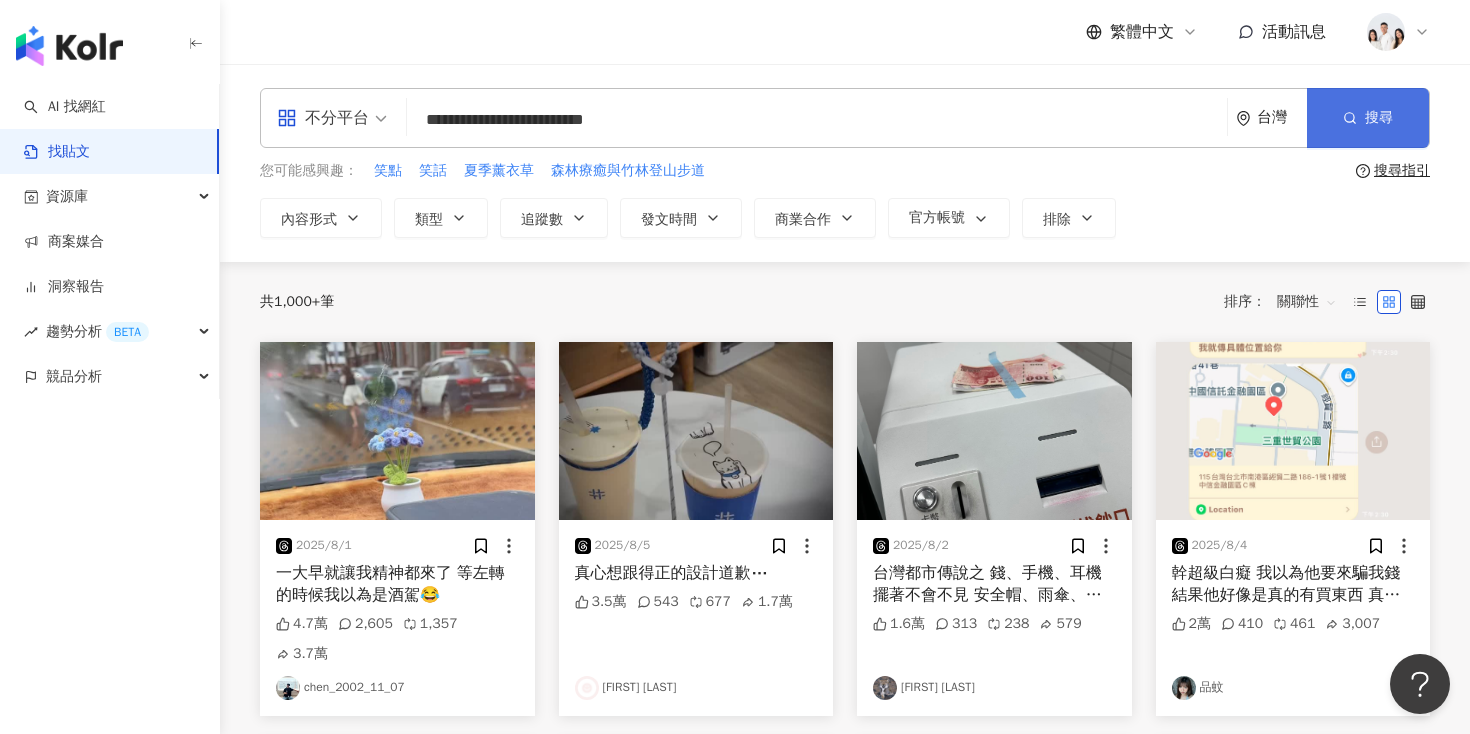 type on "**********" 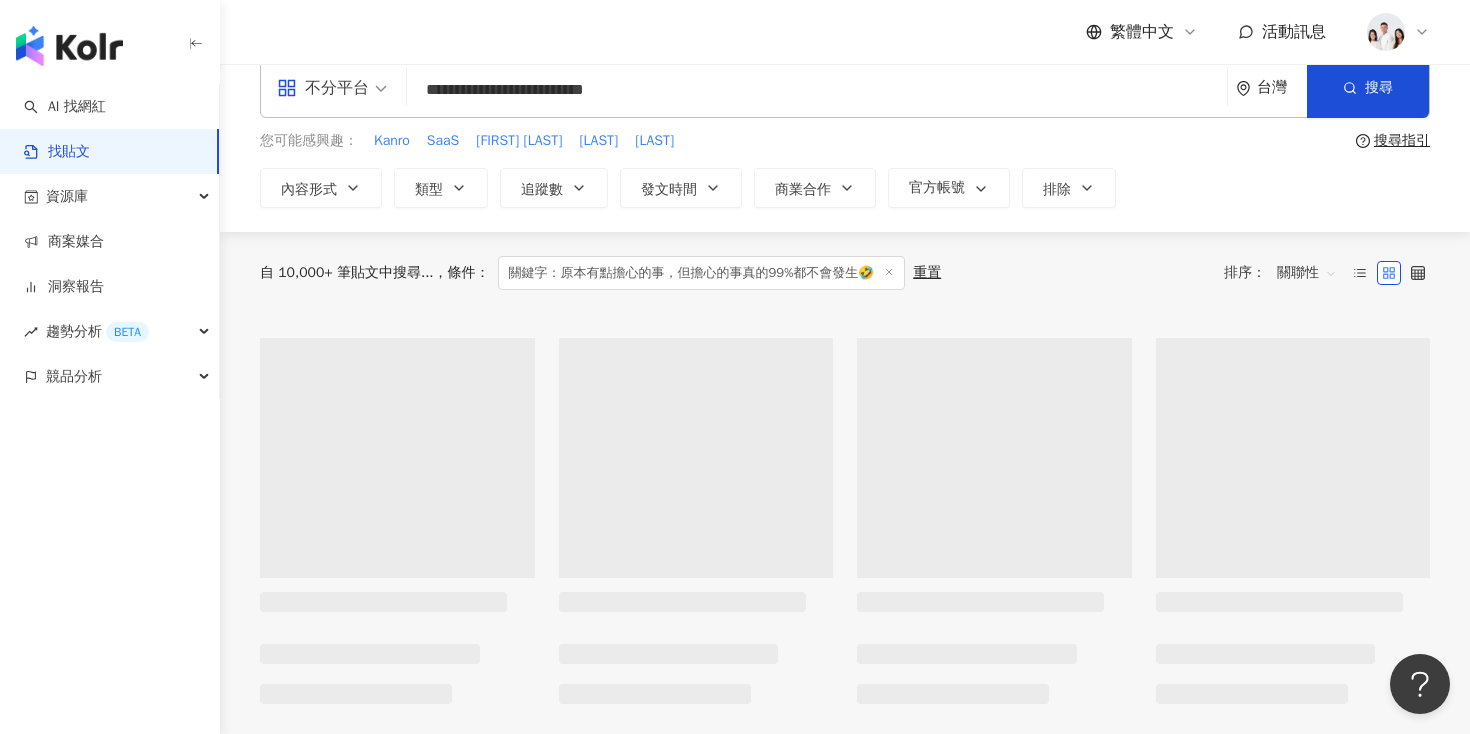 scroll, scrollTop: 42, scrollLeft: 0, axis: vertical 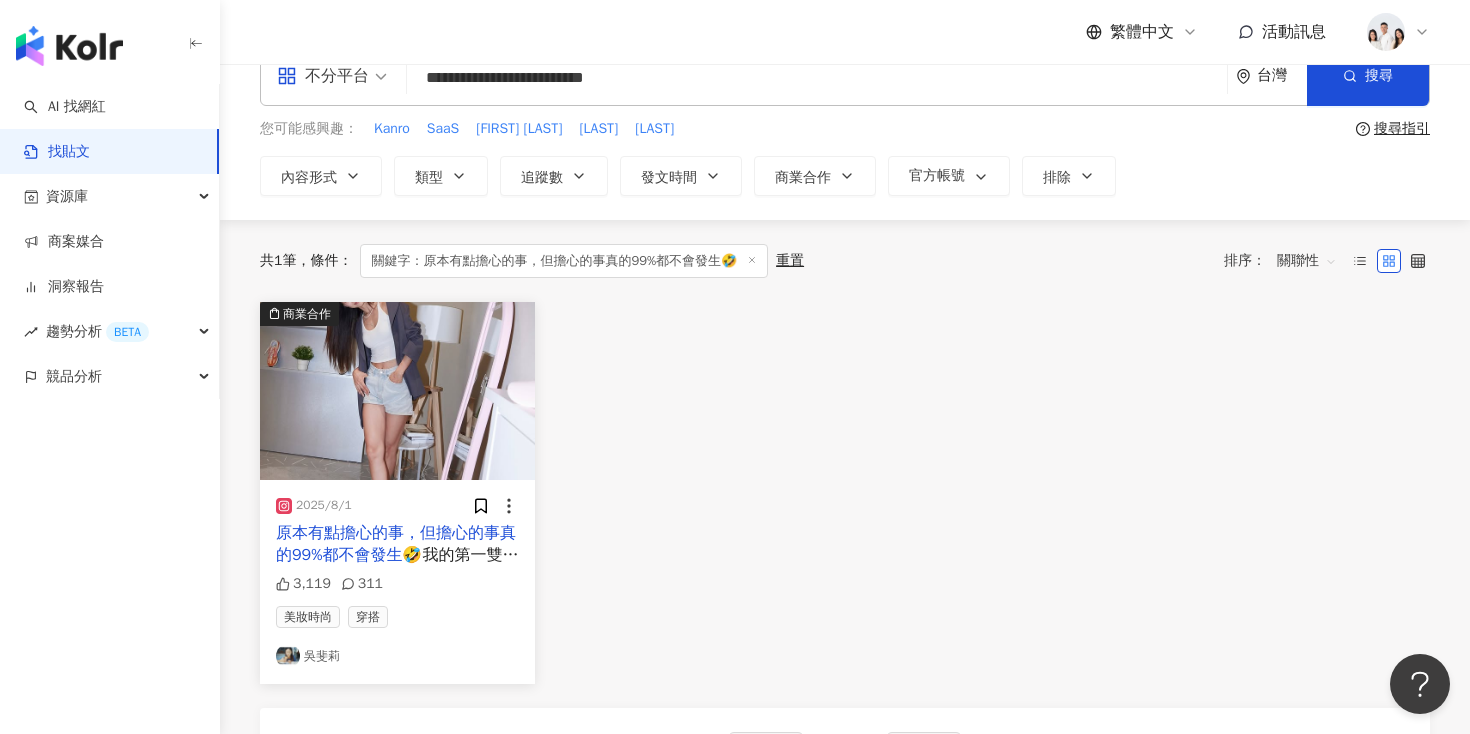 click on "2025/8/1" at bounding box center (397, 506) 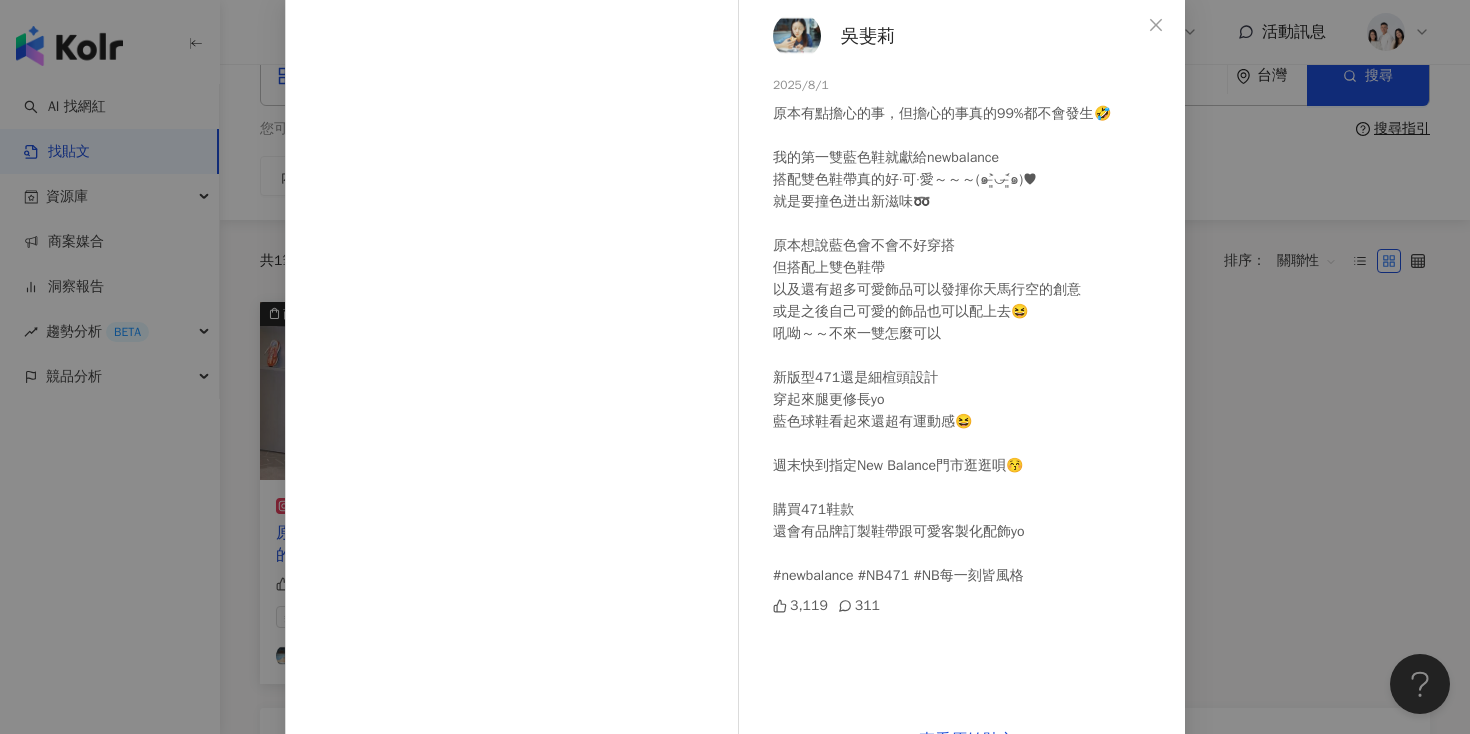scroll, scrollTop: 163, scrollLeft: 0, axis: vertical 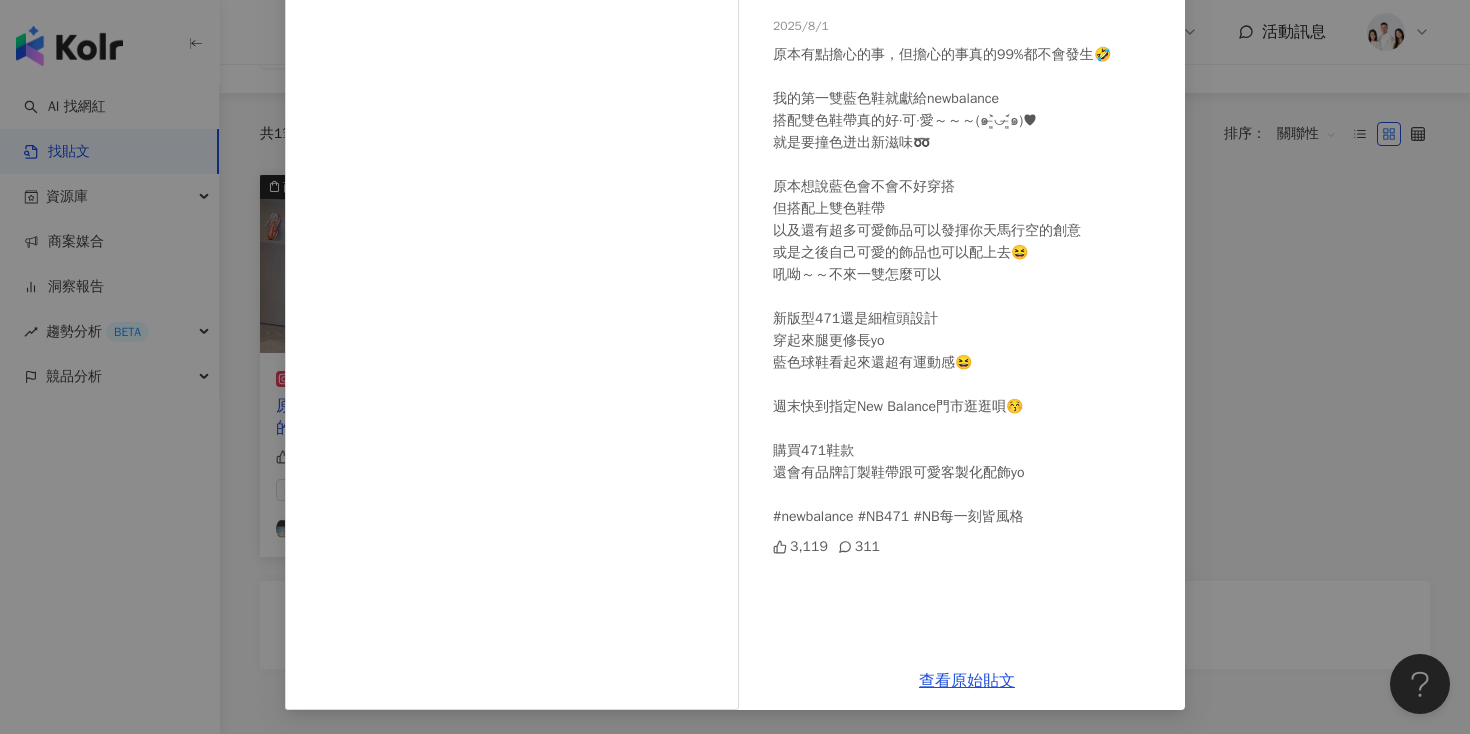 click on "[FIRST] [LAST] [YEAR]/[MONTH]/[DAY] 原本有點擔心的事，但擔心的事真的99%都不會發生🤣
我的第一雙藍色鞋就獻給newbalance
搭配雙色鞋帶真的好·可·愛～～～(๑˃̶͈̀◡˂̶͈́๑)♥
就是要撞色迸出新滋味➿
原本想說藍色會不會不好穿搭
但搭配上雙色鞋帶
以及還有超多可愛飾品可以發揮你天馬行空的創意
或是之後自己可愛的飾品也可以配上去😆
吼呦～～不來一雙怎麼可以
新版型471還是細楦頭設計
穿起來腿更修長yo
藍色球鞋看起來還超有運動感😆
週末快到指定New Balance門市逛逛唄😚
購買471鞋款
還會有品牌訂製鞋帶跟可愛客製化配飾yo
#newbalance #NB471 #NB每一刻皆風格 [NUMBER] [NUMBER] 查看原始貼文" at bounding box center [735, 367] 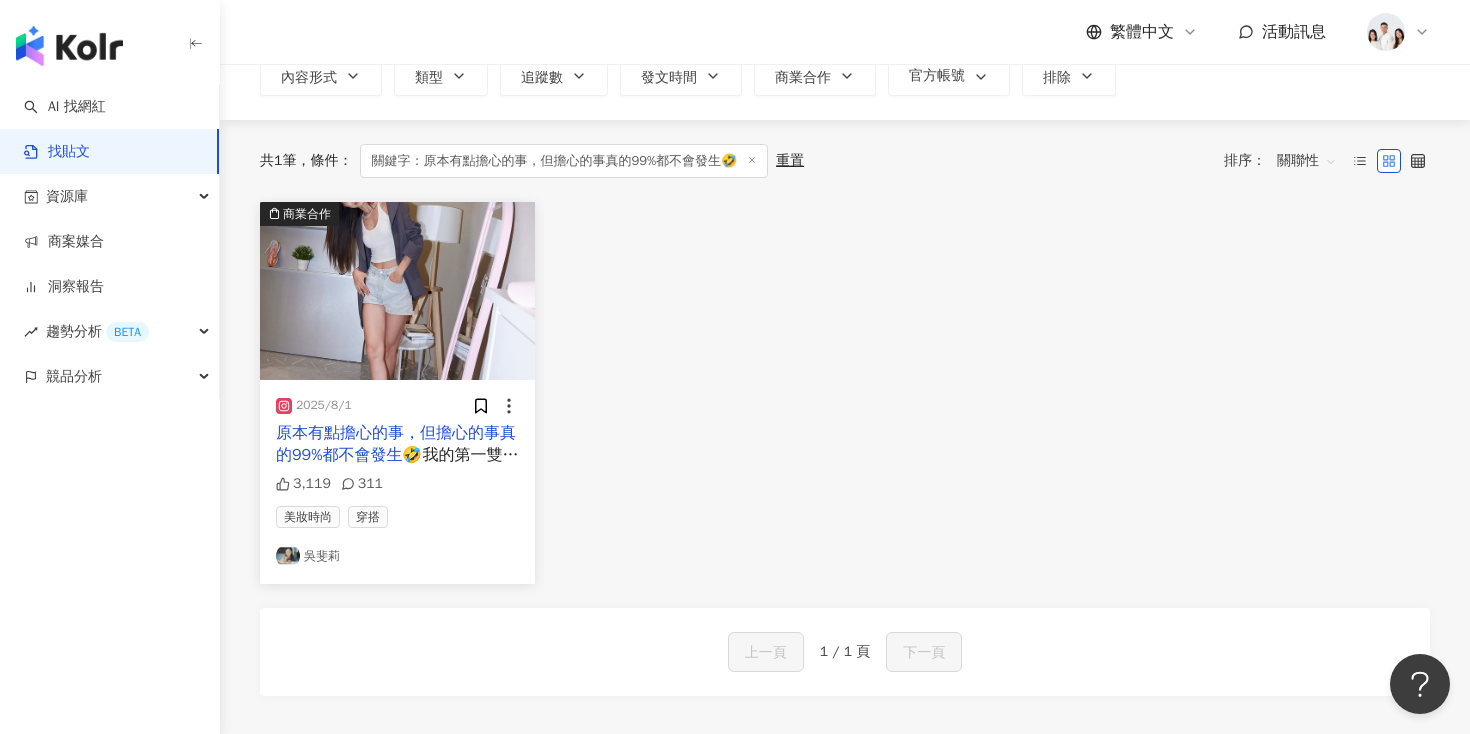 scroll, scrollTop: 120, scrollLeft: 0, axis: vertical 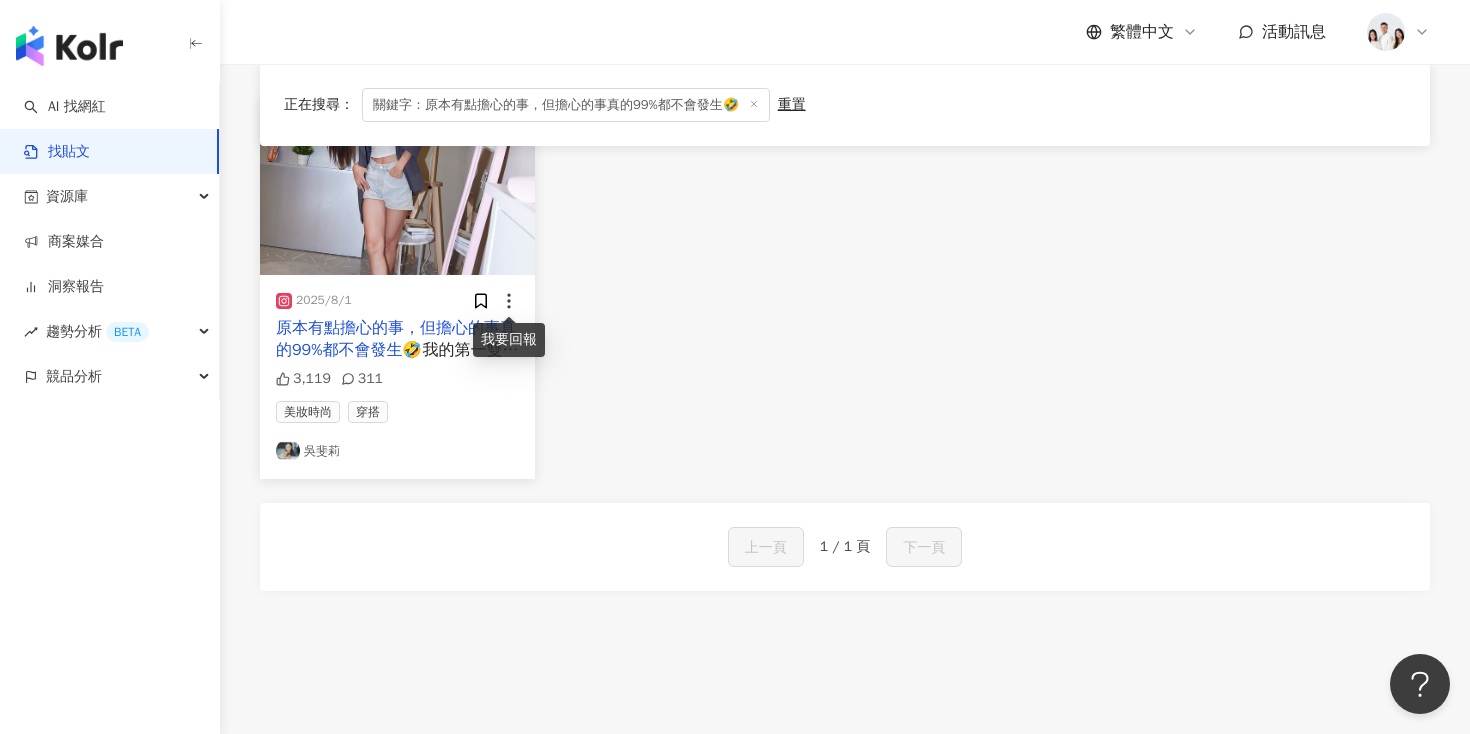 click 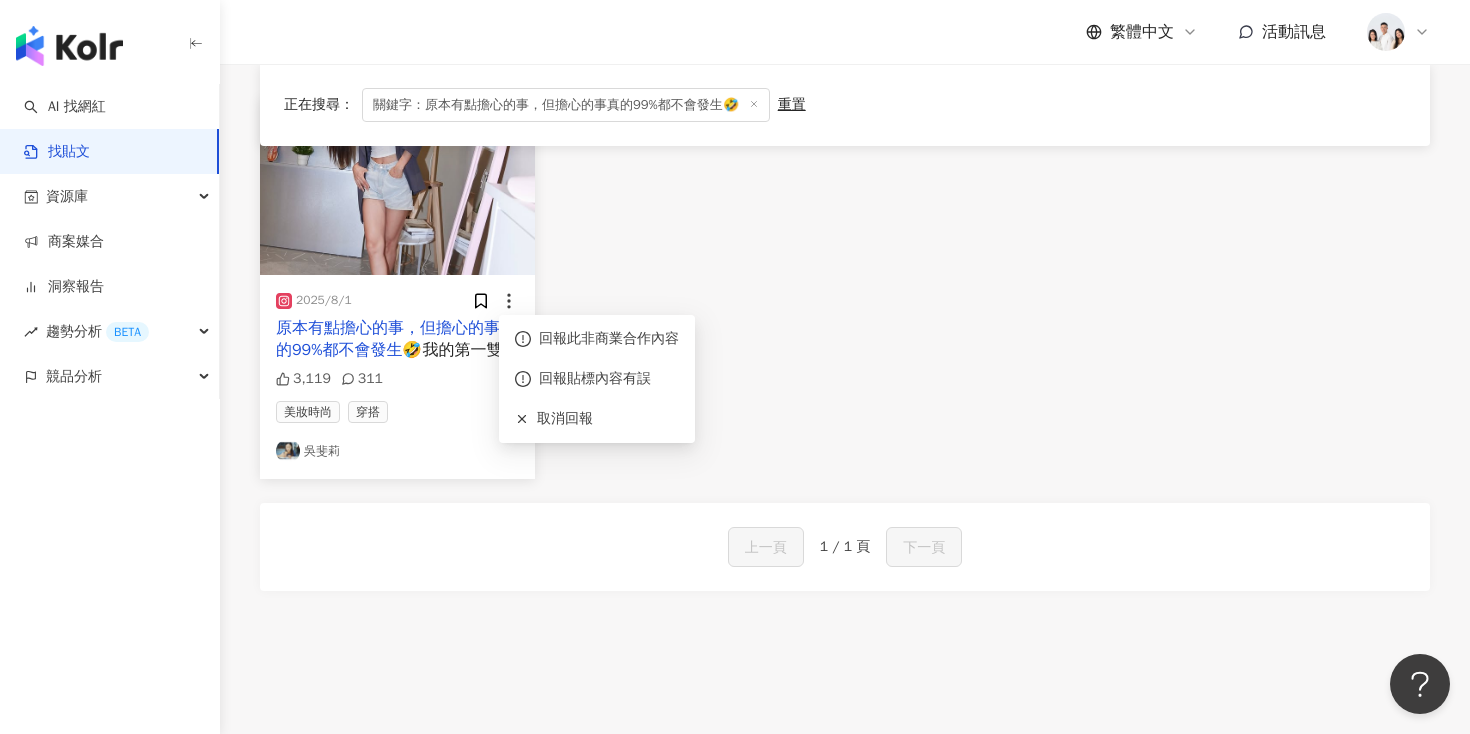 click on "商業合作 [YEAR]/[MONTH]/[DAY] 原本有點擔心的事，但擔心的事真的99%都不會發生🤣
我的第一雙藍色鞋就獻給newbalance
搭配雙色鞋帶真的好·可·愛～～～(๑˃̶͈̀◡˂̶͈́๑)♥
就是要撞色迸出新滋味➿
原本想說藍色會不會不好穿搭
但搭配上雙色鞋帶
以及還有超多可愛飾品可以發揮你天馬行空的創意
或是之後自己可愛的飾品也可以配上去😆
吼呦～～不來一雙怎麼可以
新版型471還是細楦頭設計
穿起來腿更修長yo
藍色球鞋看起來還超有運動感😆
週末快到指定New Balance門市逛逛唄😚
購買471鞋款
還會有品牌訂製鞋帶跟可愛客製化配飾yo
#newbalance #NB471 #NB每一刻皆風格 [NUMBER] [NUMBER] [CATEGORY] [FIRST] [LAST]" at bounding box center (845, 288) 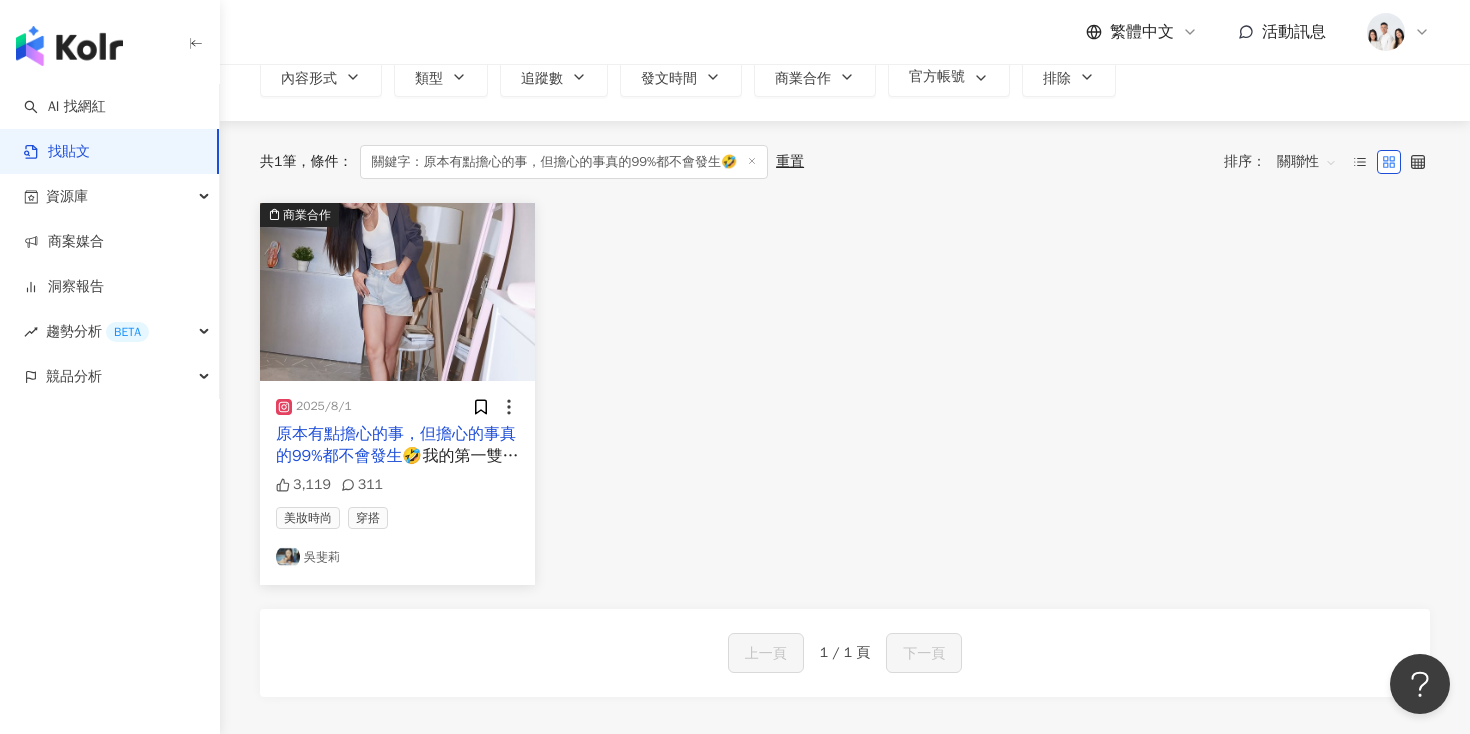 scroll, scrollTop: 105, scrollLeft: 0, axis: vertical 